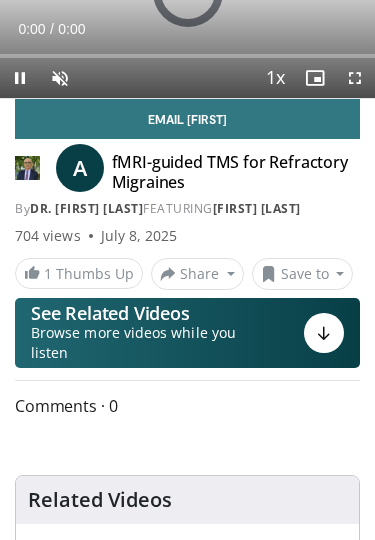 scroll, scrollTop: 0, scrollLeft: 0, axis: both 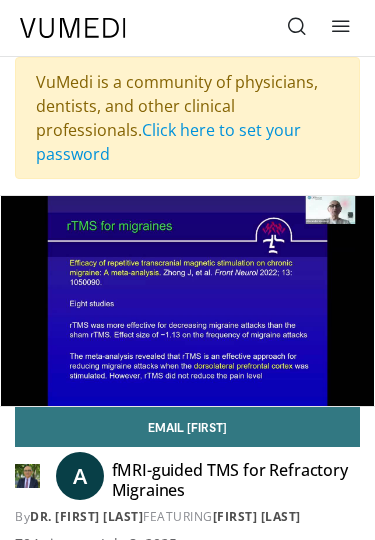 click on "VuMedi is a community of physicians, dentists, and other clinical professionals.
Click here to set your password" at bounding box center (187, 118) 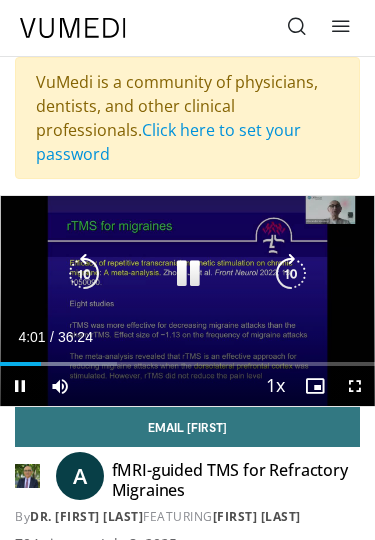 click at bounding box center (291, 274) 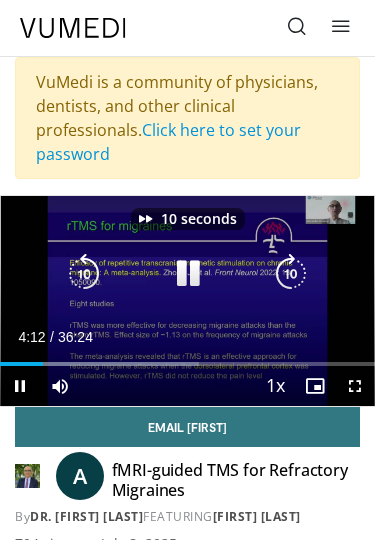 click at bounding box center (291, 274) 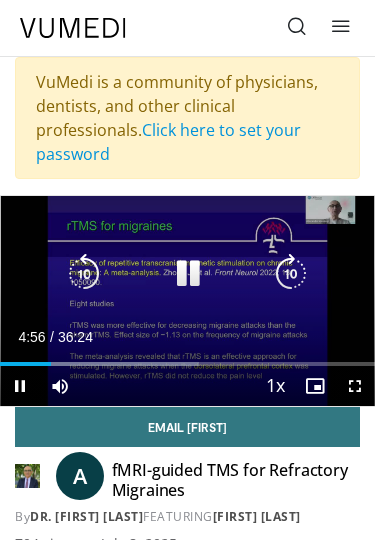 click at bounding box center [291, 274] 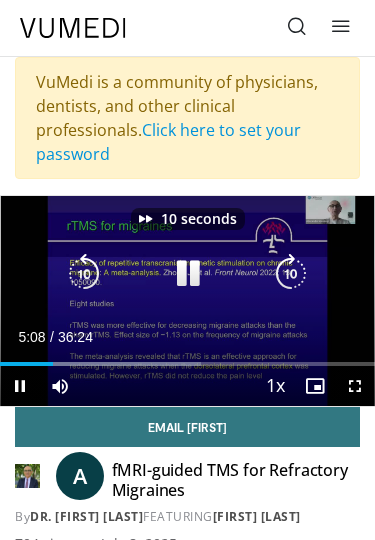 click at bounding box center (291, 274) 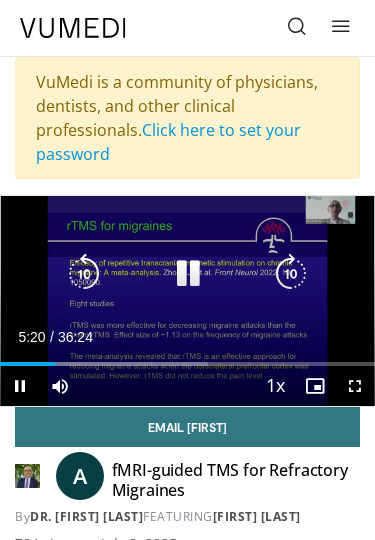 click at bounding box center [291, 274] 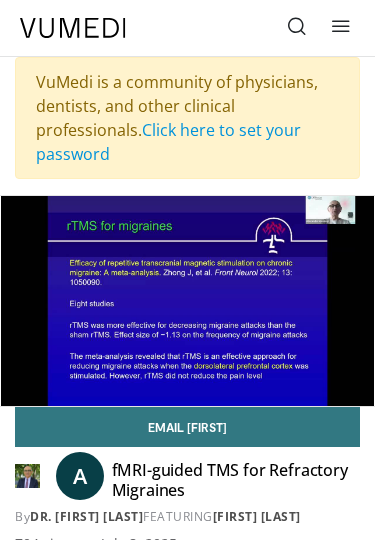 click at bounding box center [291, 274] 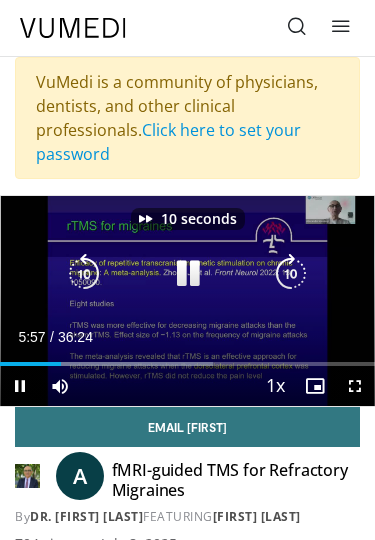 click at bounding box center (291, 274) 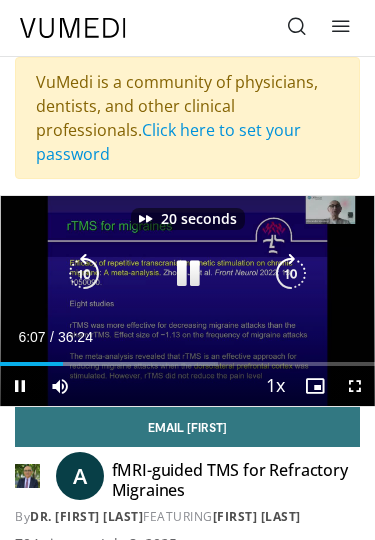 click at bounding box center (291, 274) 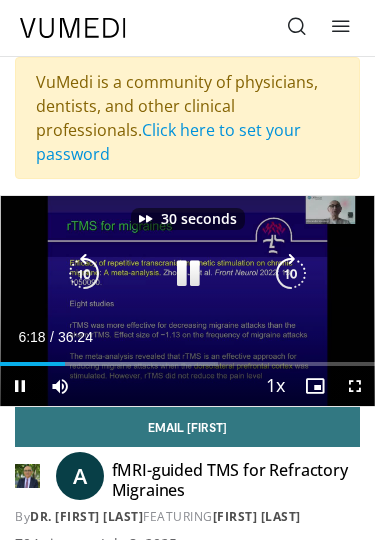 click at bounding box center (291, 274) 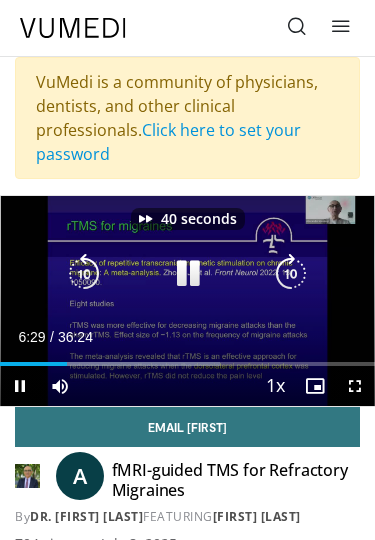 click at bounding box center [291, 274] 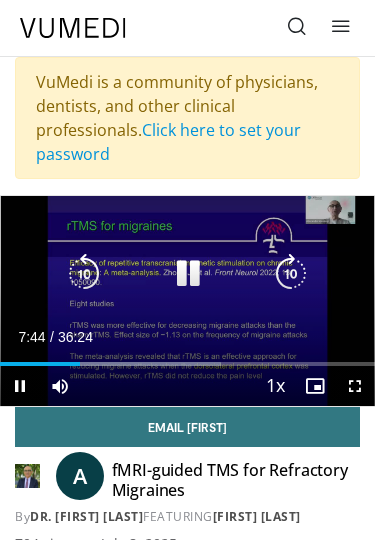click at bounding box center (291, 274) 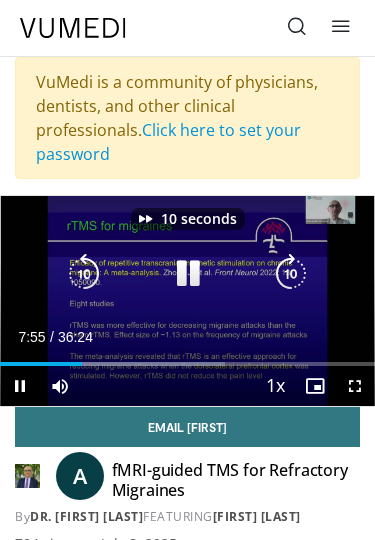 click at bounding box center [291, 274] 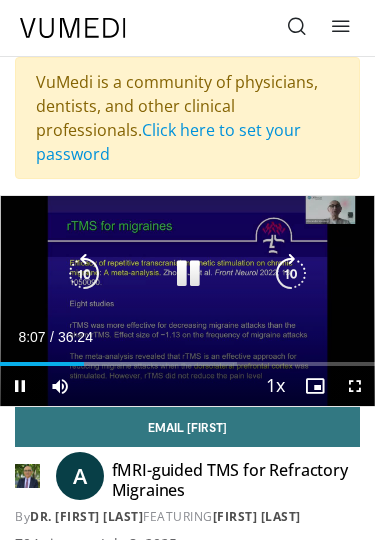 click at bounding box center [291, 274] 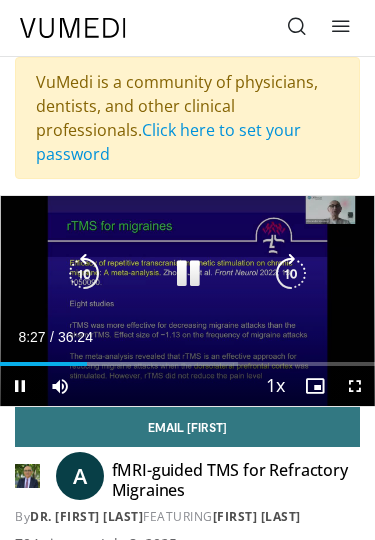 click at bounding box center (84, 274) 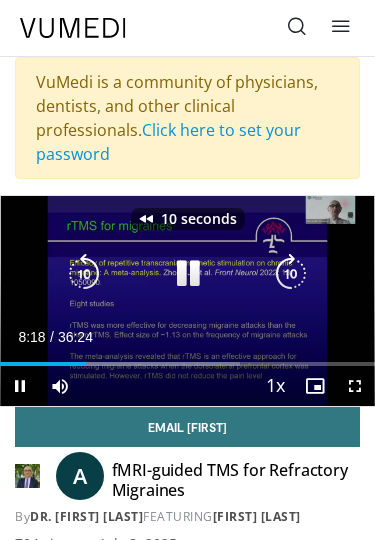 click at bounding box center [84, 274] 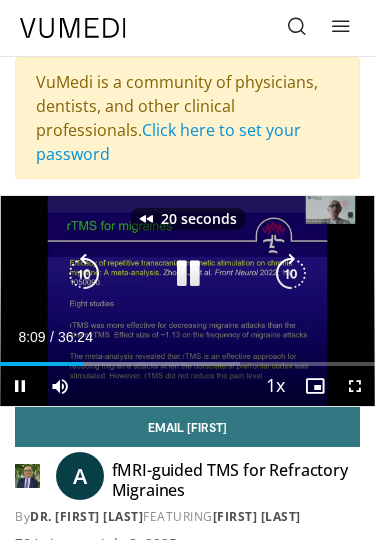 click at bounding box center (84, 274) 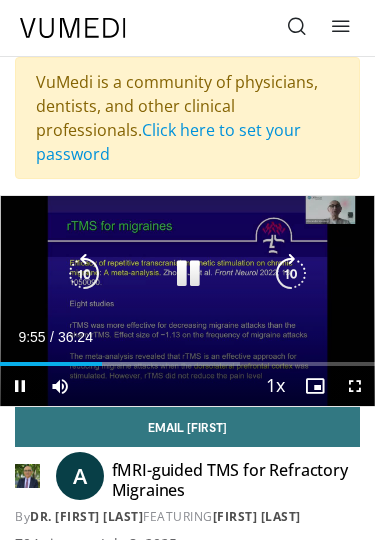 click at bounding box center [291, 274] 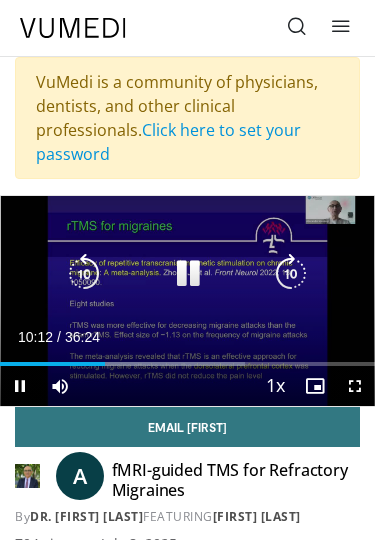 click at bounding box center [291, 274] 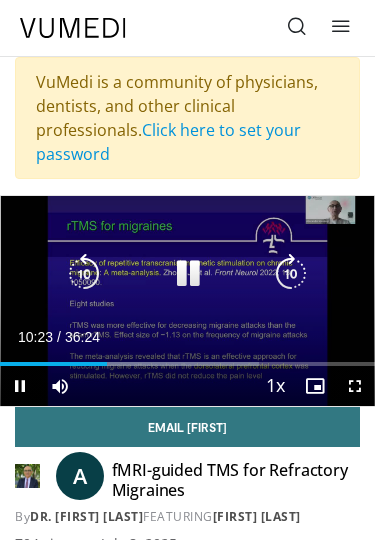 click at bounding box center (291, 274) 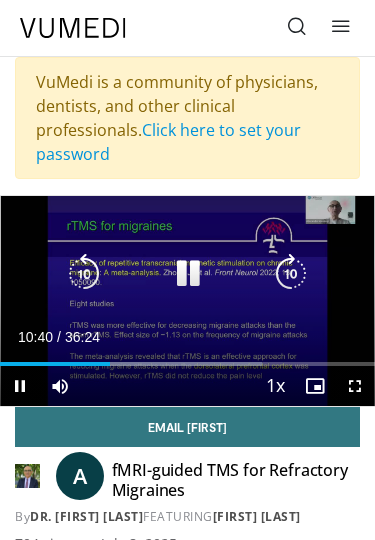 click at bounding box center (291, 274) 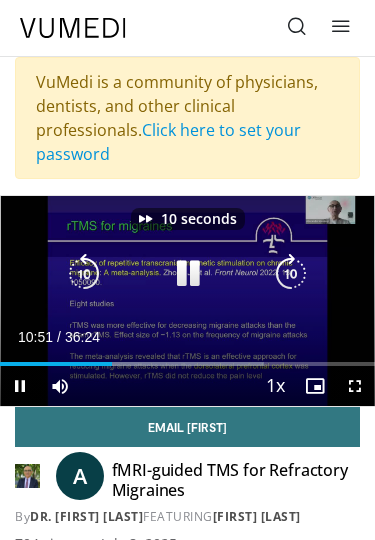 click at bounding box center [291, 274] 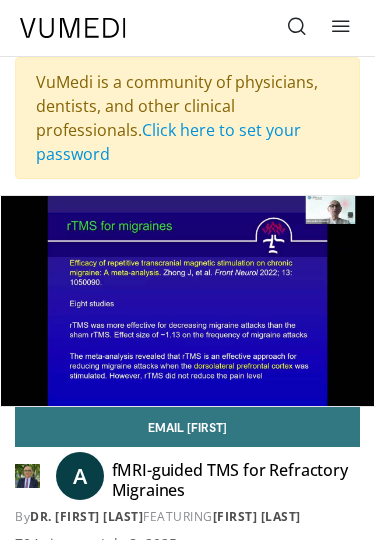 click at bounding box center (291, 274) 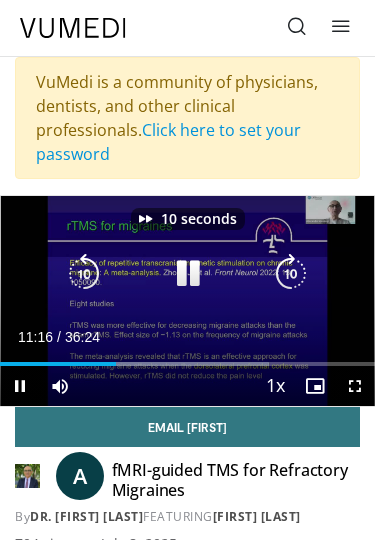 click at bounding box center (291, 274) 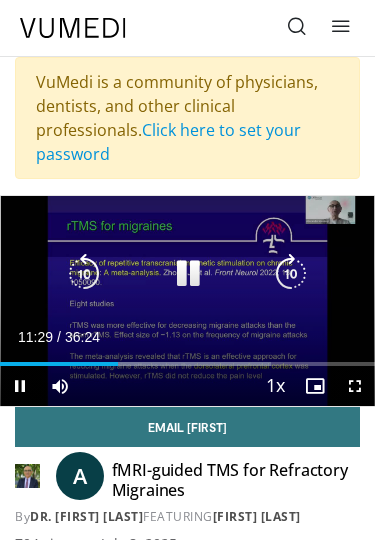 click at bounding box center (291, 274) 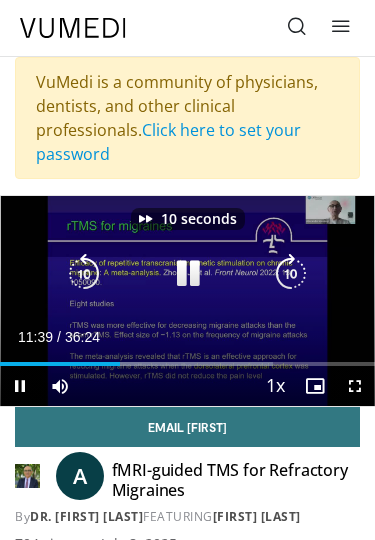 click at bounding box center [291, 274] 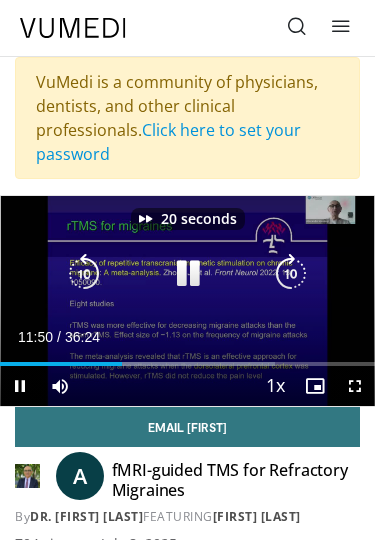 click at bounding box center (291, 274) 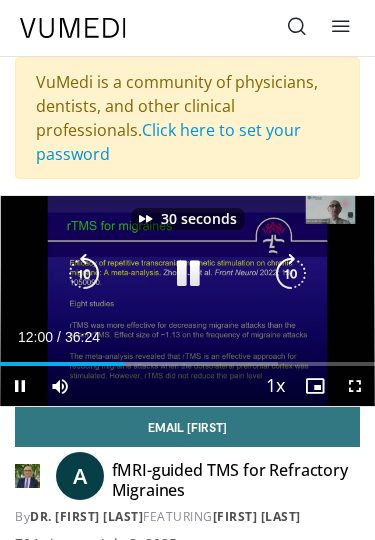 click at bounding box center [291, 274] 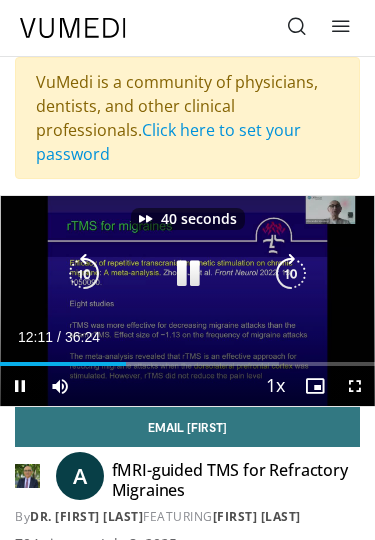 click at bounding box center (291, 274) 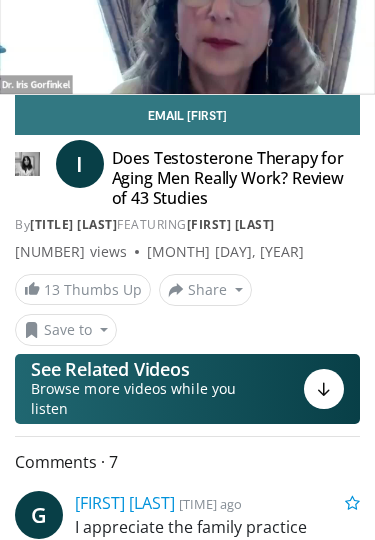 scroll, scrollTop: 331, scrollLeft: 0, axis: vertical 